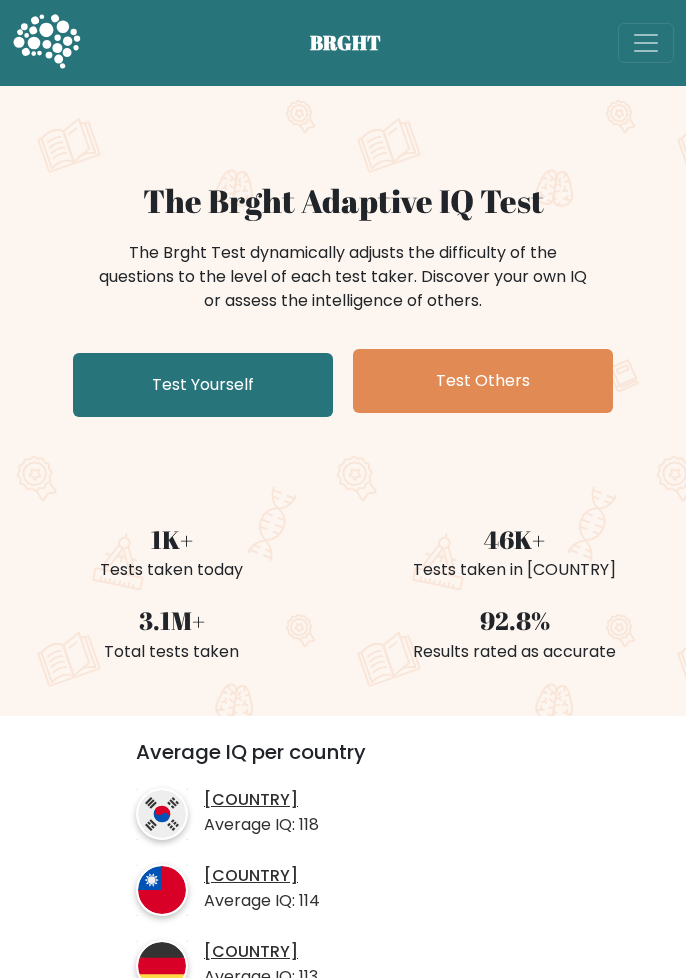 scroll, scrollTop: 0, scrollLeft: 0, axis: both 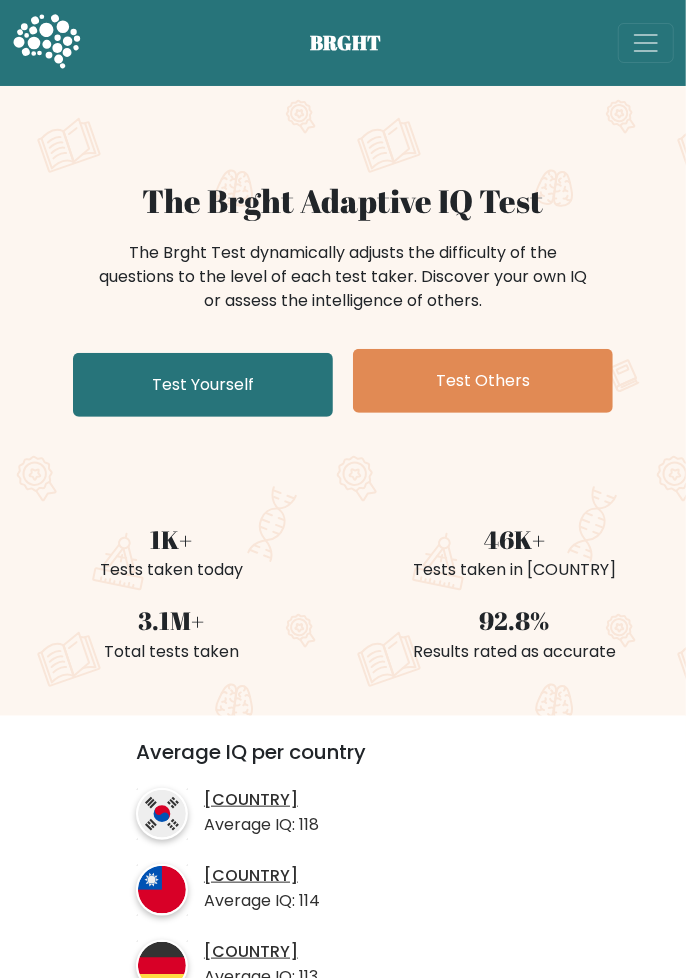 click on "Test Yourself" at bounding box center [203, 385] 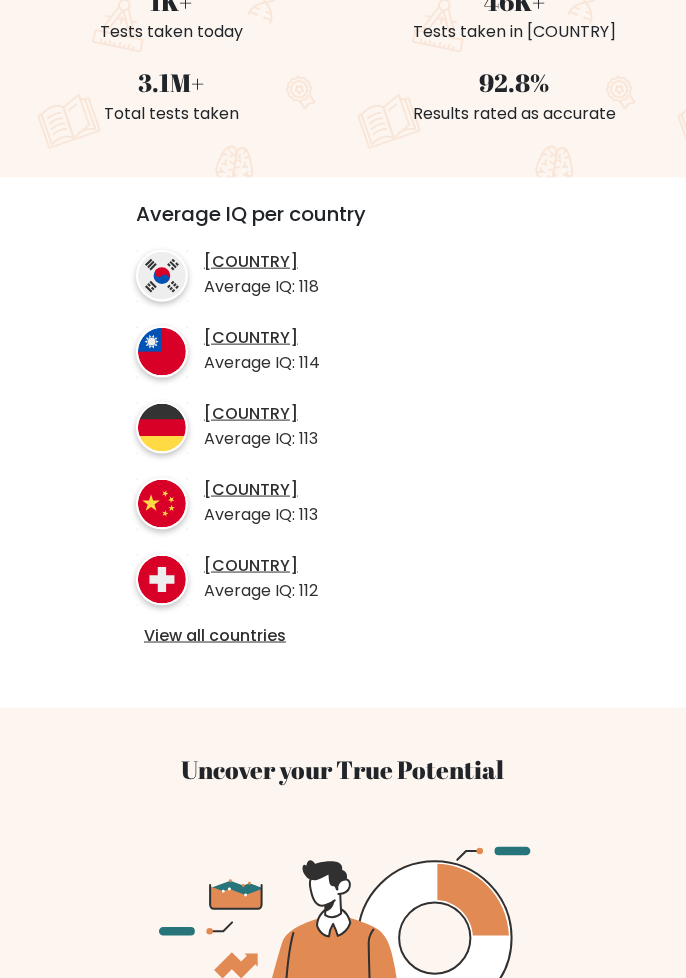 scroll, scrollTop: 544, scrollLeft: 0, axis: vertical 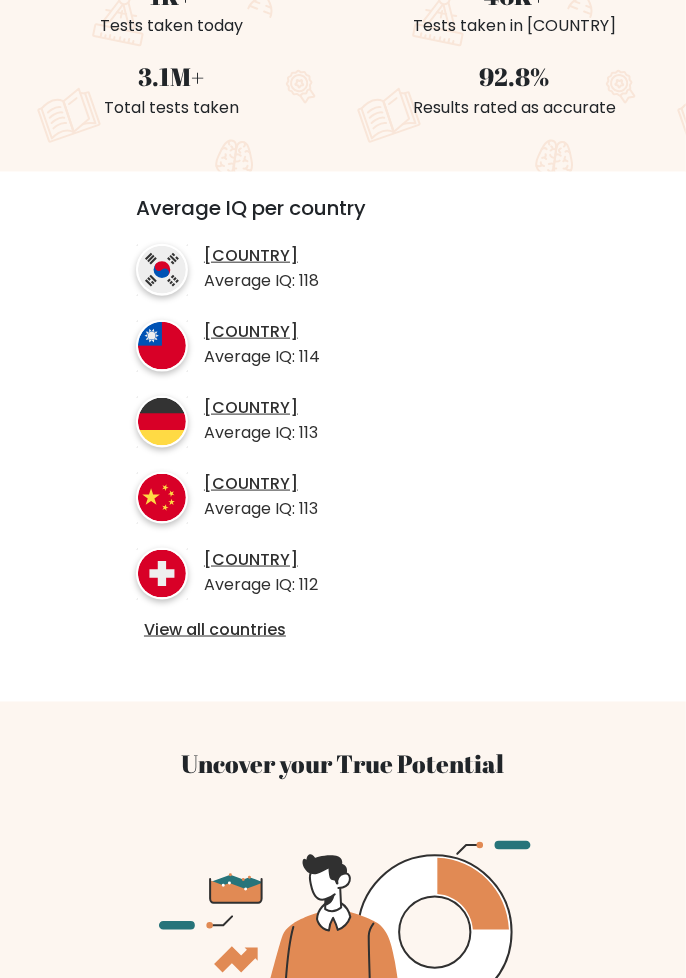 click on "View all countries" at bounding box center (343, 630) 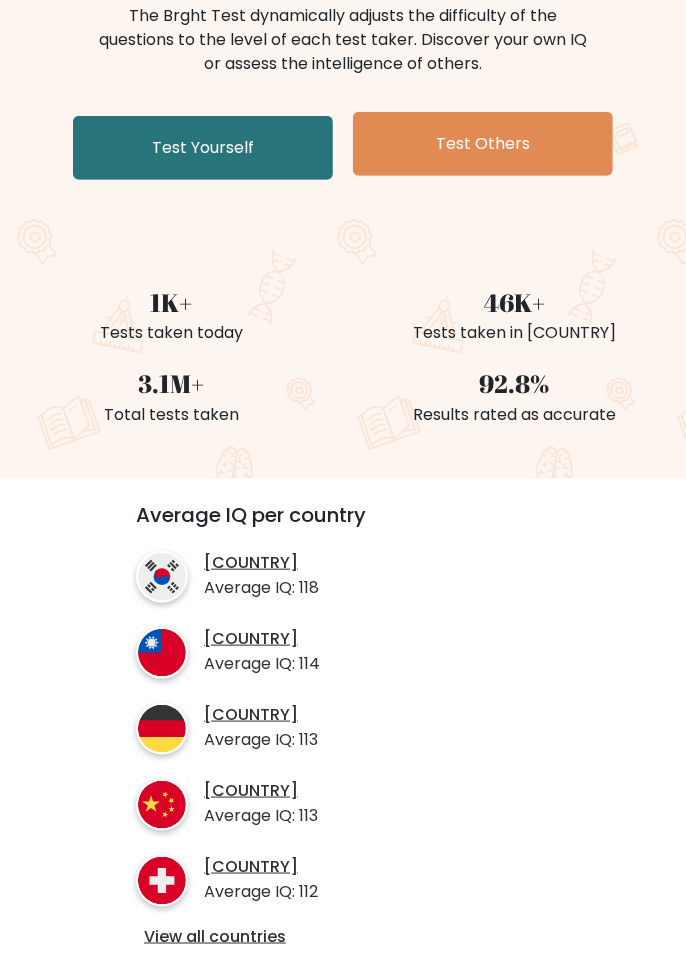 scroll, scrollTop: 0, scrollLeft: 0, axis: both 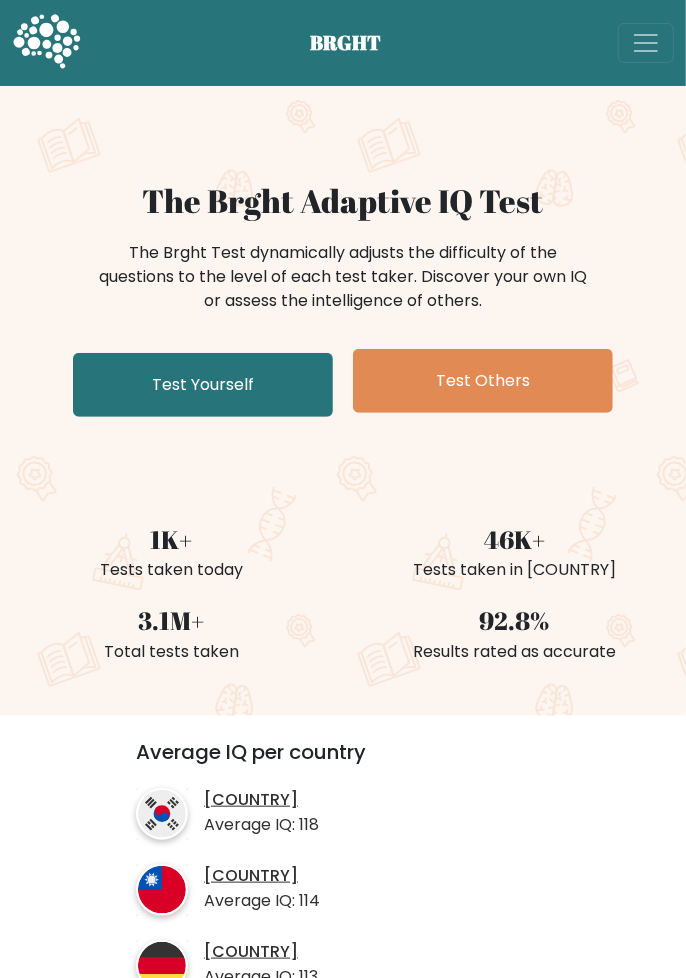click on "Test Yourself" at bounding box center (203, 385) 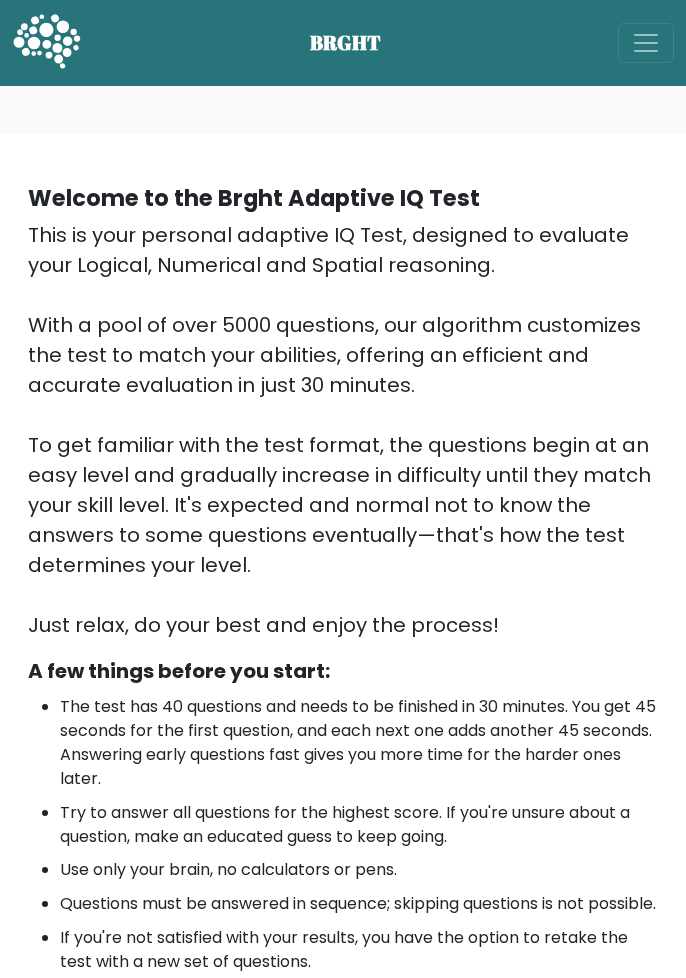 scroll, scrollTop: 0, scrollLeft: 0, axis: both 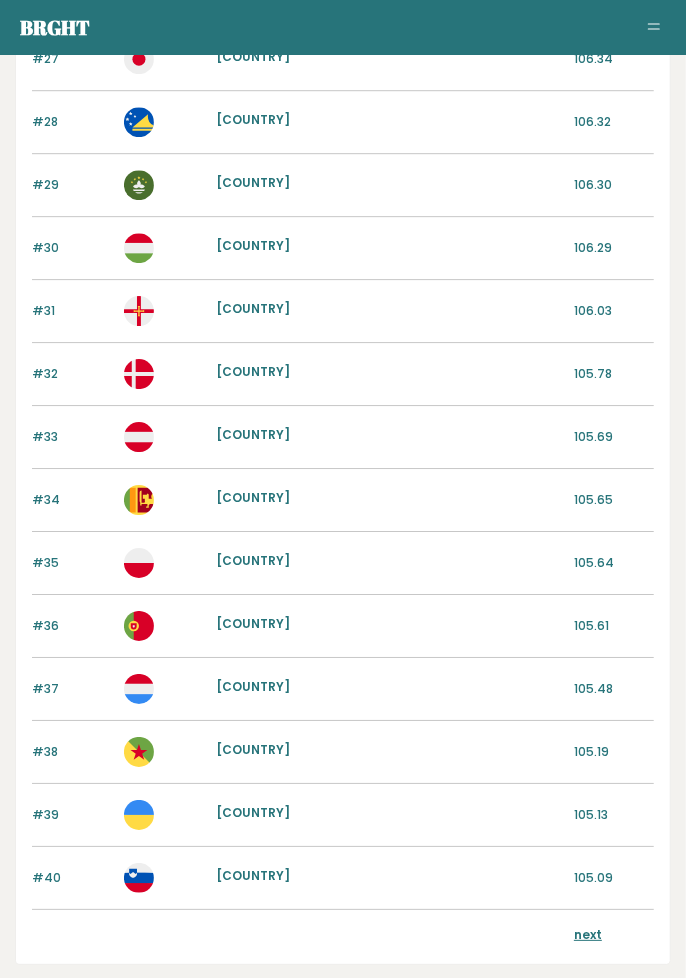 click on "next" at bounding box center [588, 934] 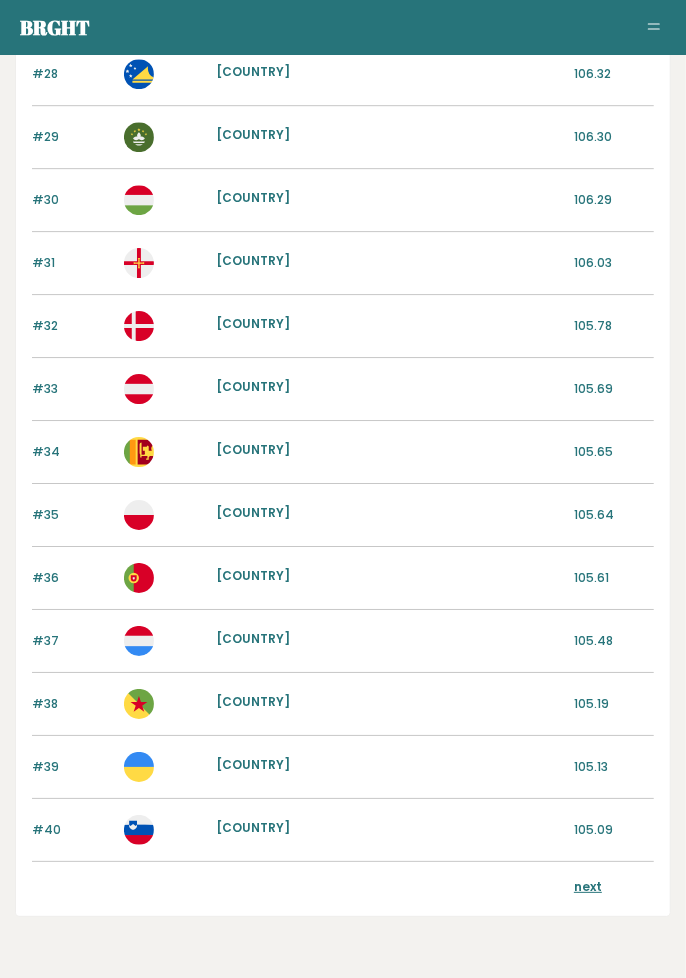 scroll, scrollTop: 1928, scrollLeft: 0, axis: vertical 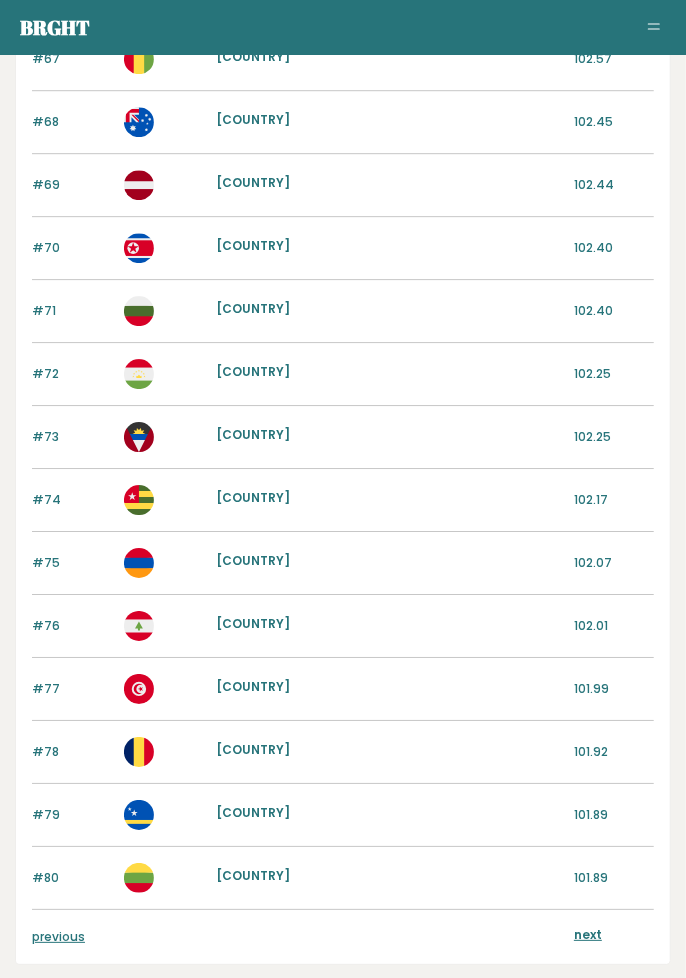 click on "next" at bounding box center [588, 934] 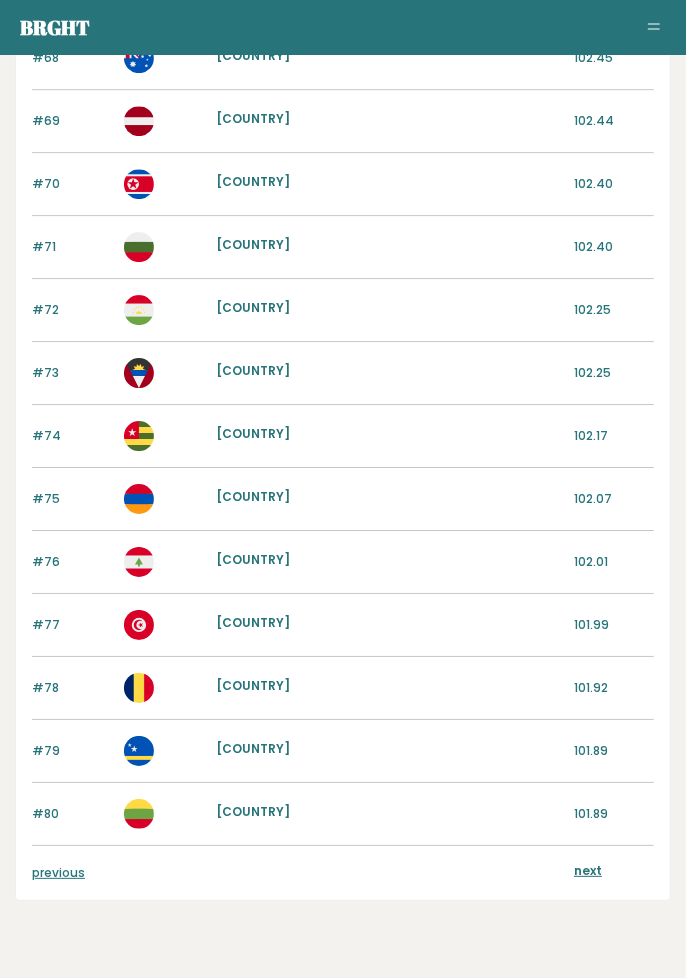 scroll, scrollTop: 1920, scrollLeft: 0, axis: vertical 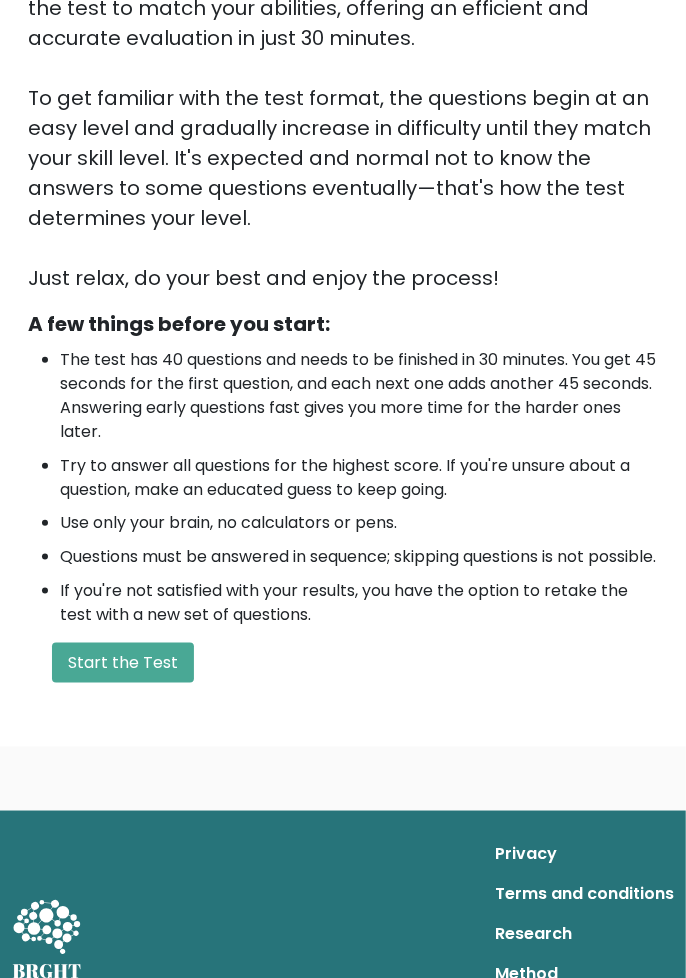 click on "Start the Test" at bounding box center (123, 663) 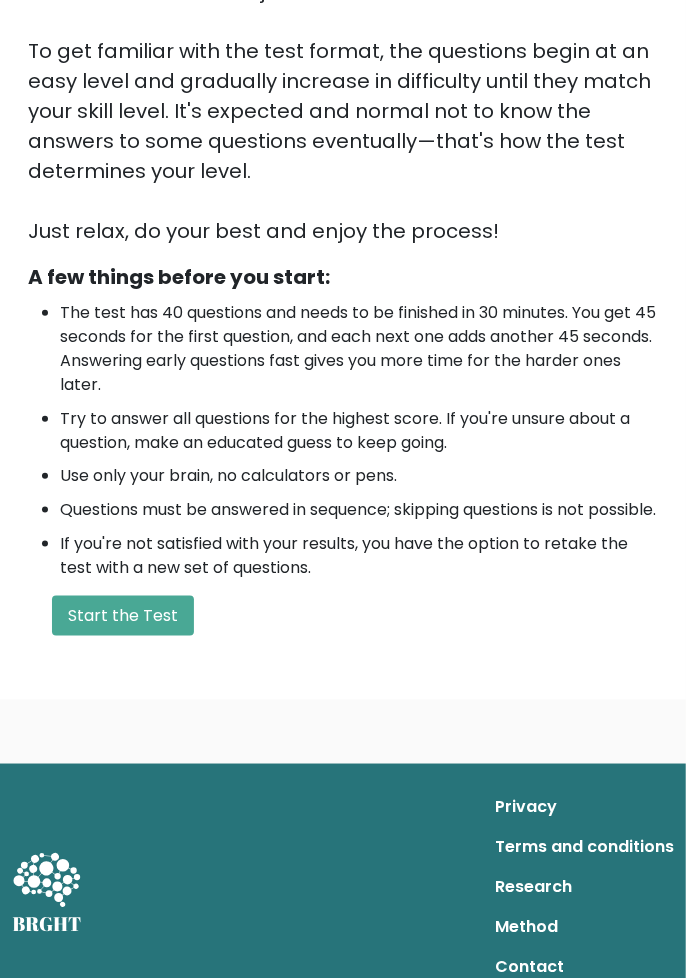 scroll, scrollTop: 426, scrollLeft: 0, axis: vertical 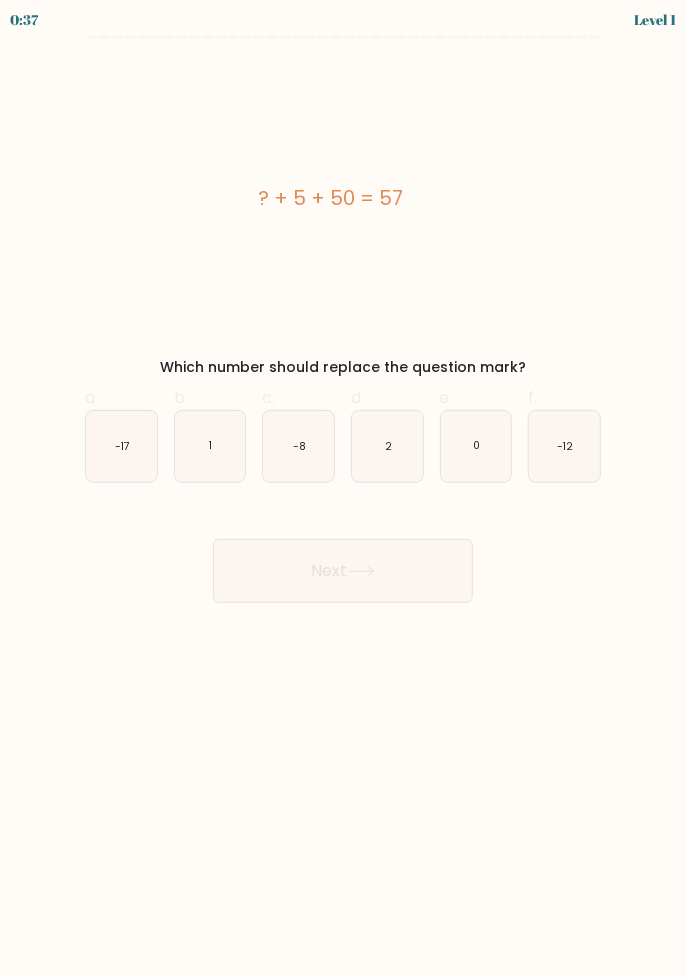 click on "2" at bounding box center [387, 446] 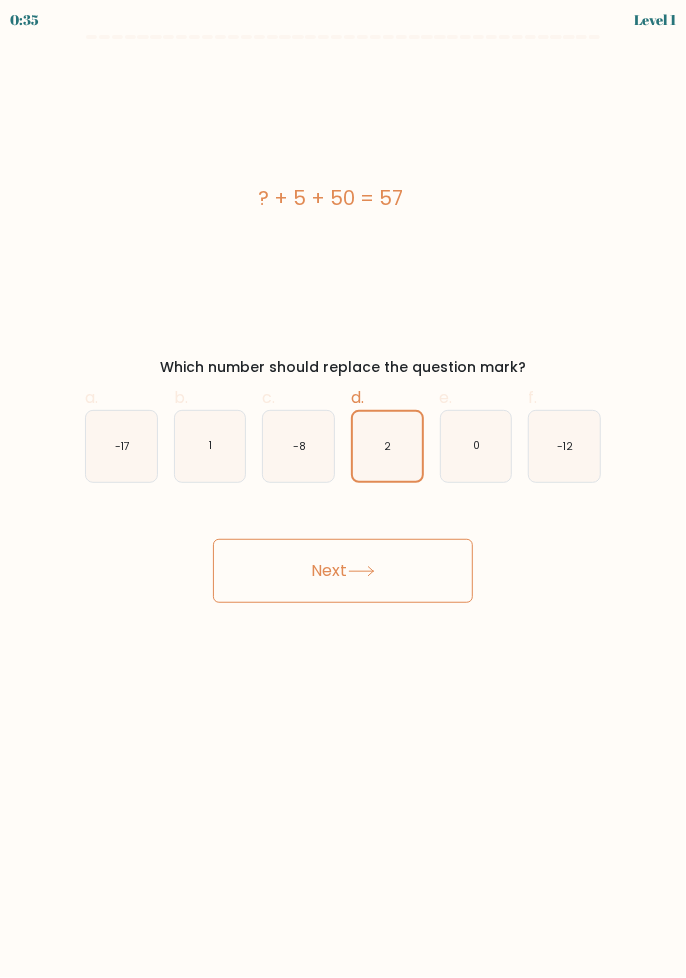 click at bounding box center [361, 571] 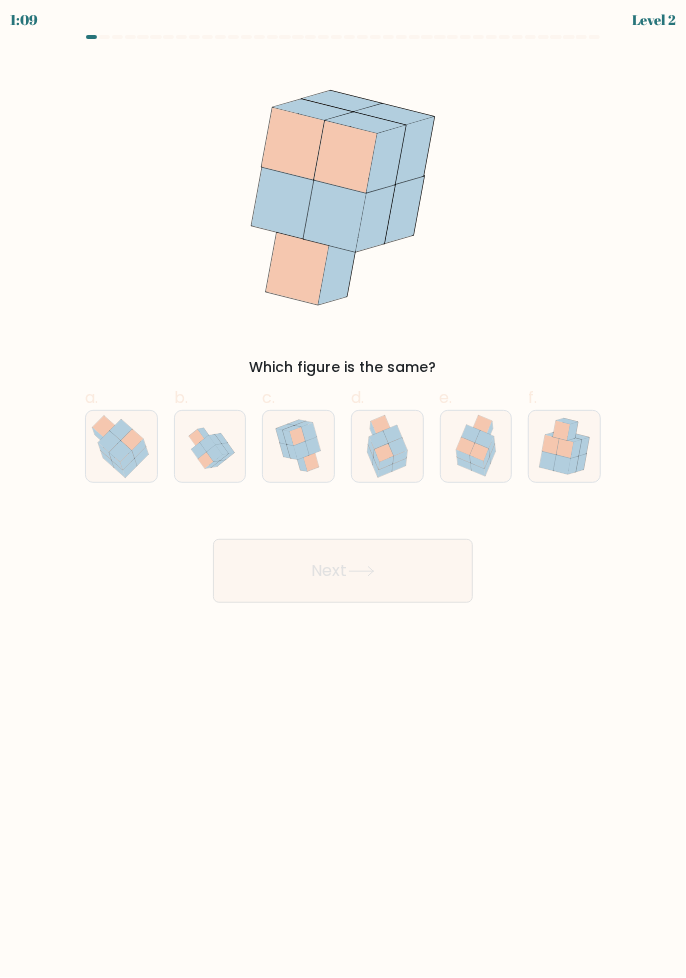 click at bounding box center [464, 464] 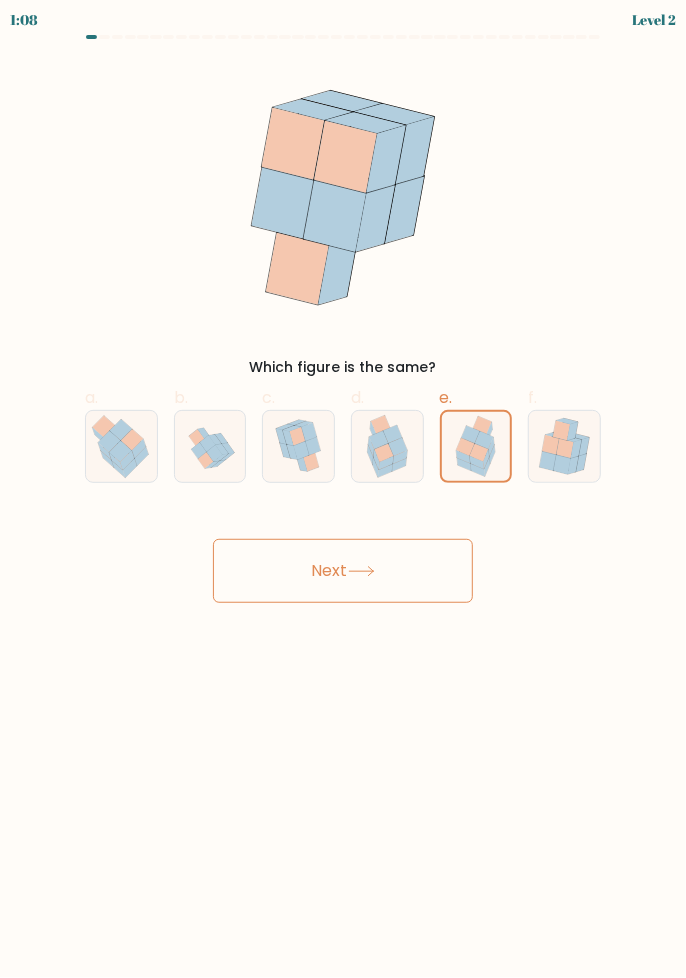 click on "Next" at bounding box center (343, 571) 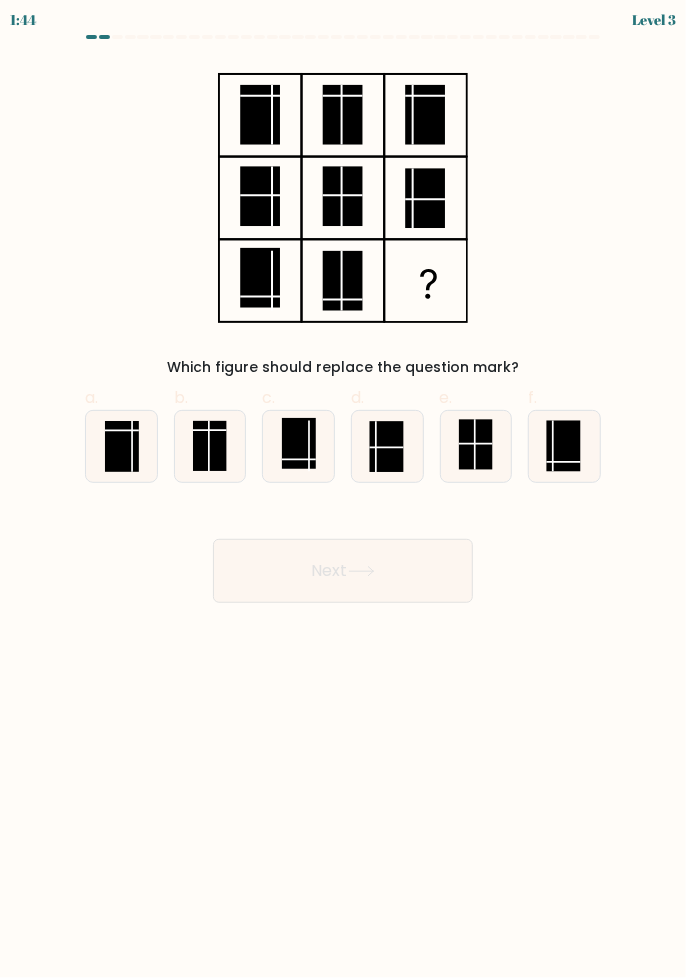click at bounding box center [564, 446] 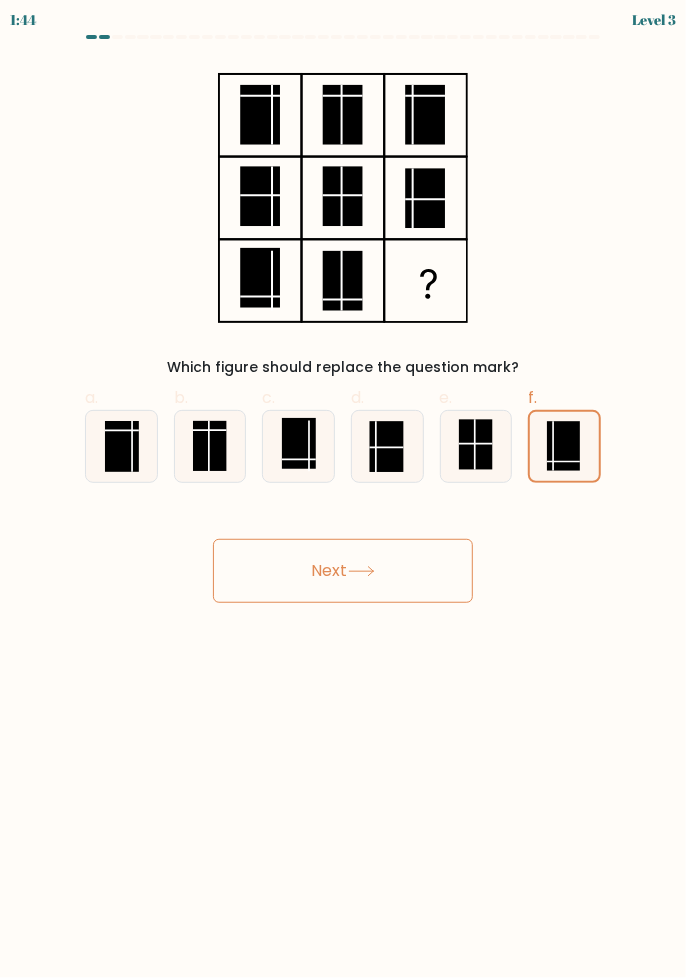 click on "Next" at bounding box center (343, 571) 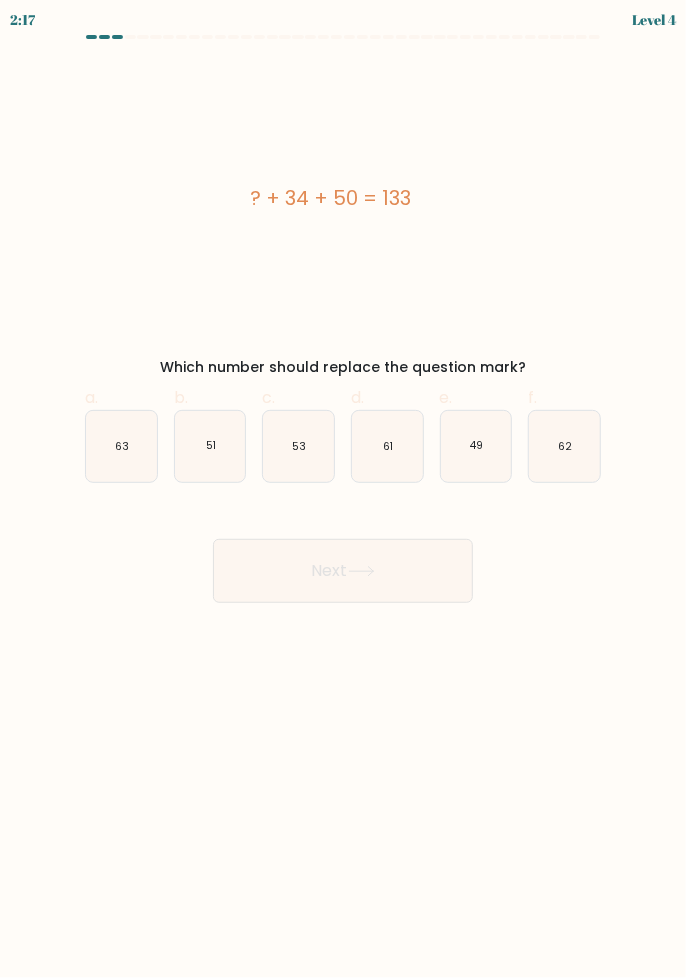 click on "49" at bounding box center [476, 446] 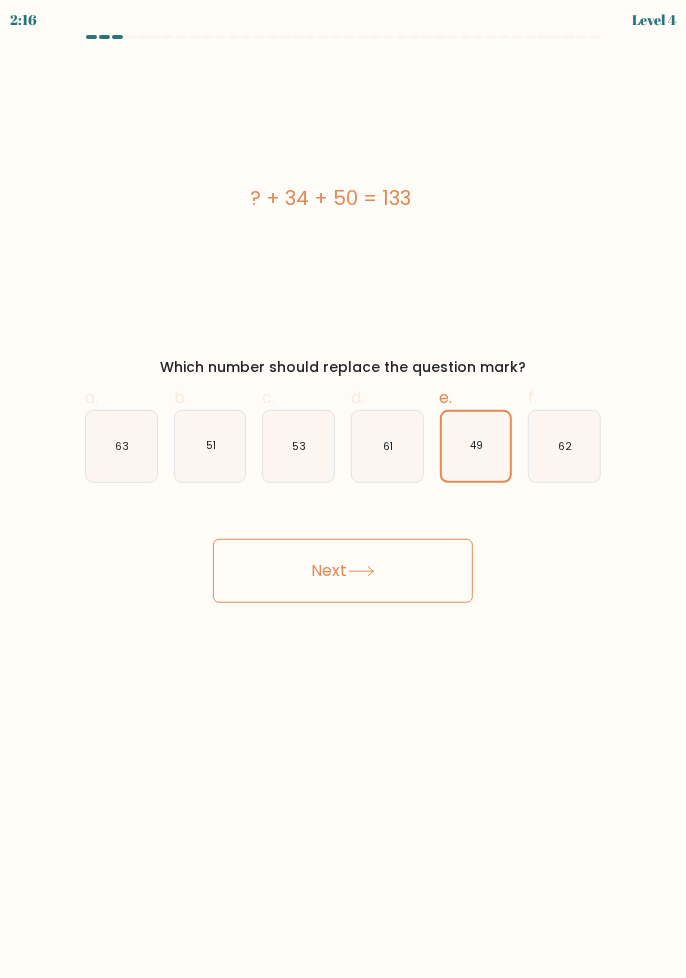 click on "Next" at bounding box center [343, 571] 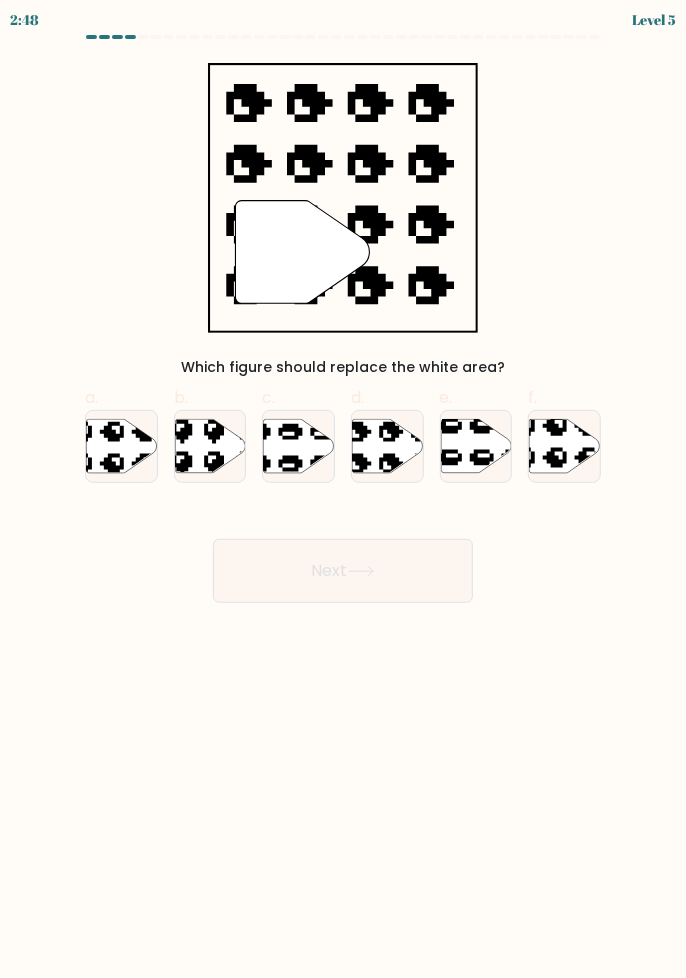click at bounding box center [387, 446] 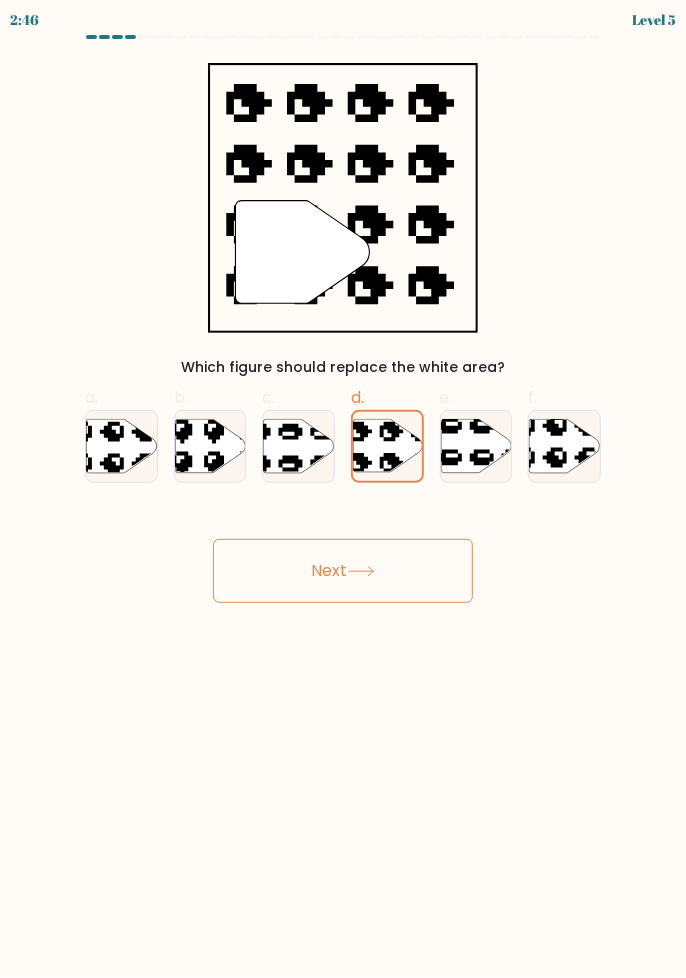 click on "Next" at bounding box center (343, 571) 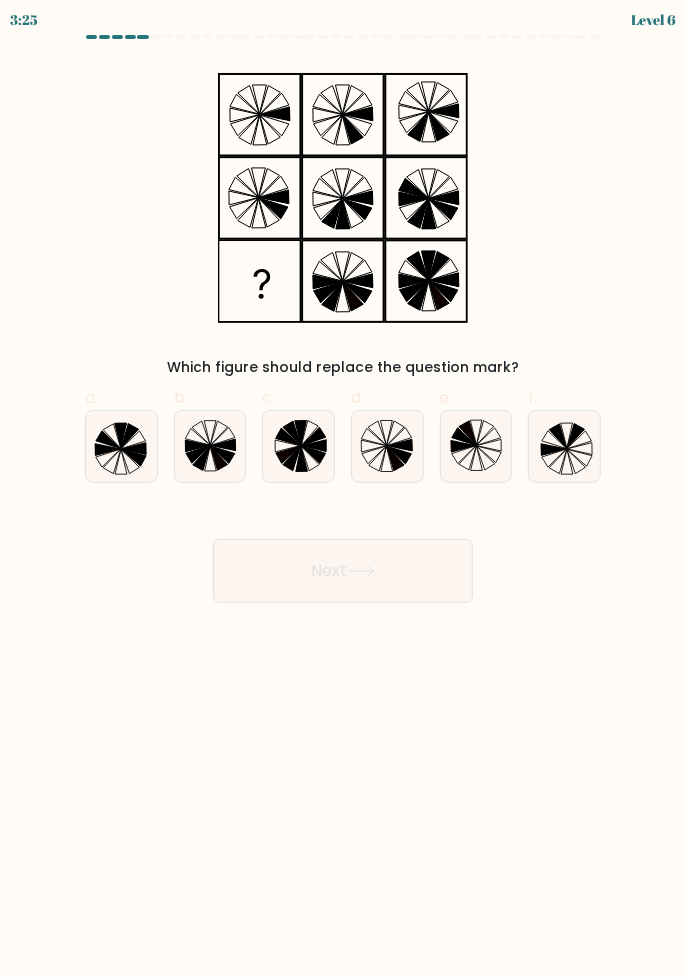 click at bounding box center [387, 446] 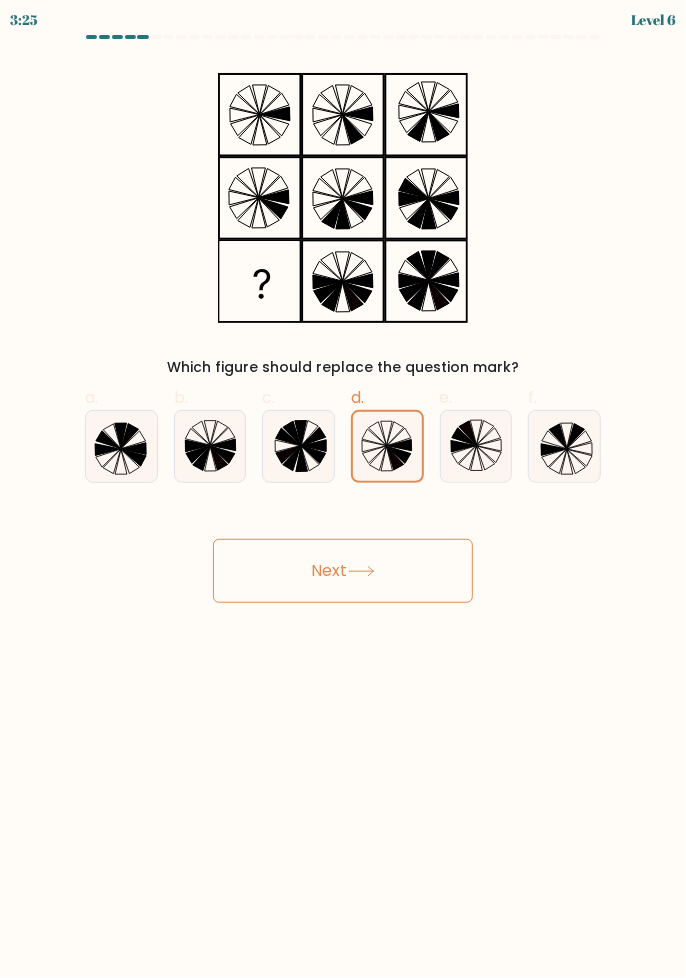 click on "Next" at bounding box center (343, 571) 